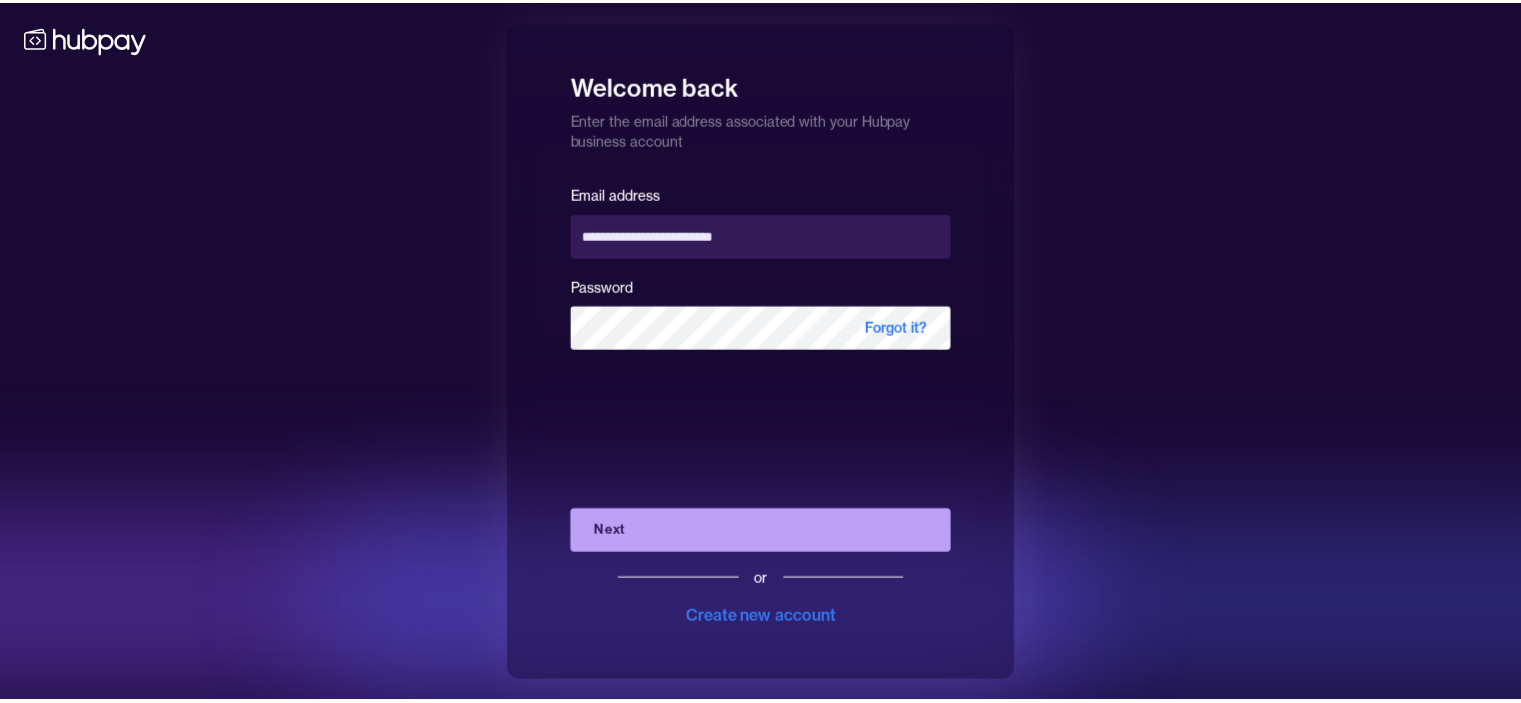 scroll, scrollTop: 0, scrollLeft: 0, axis: both 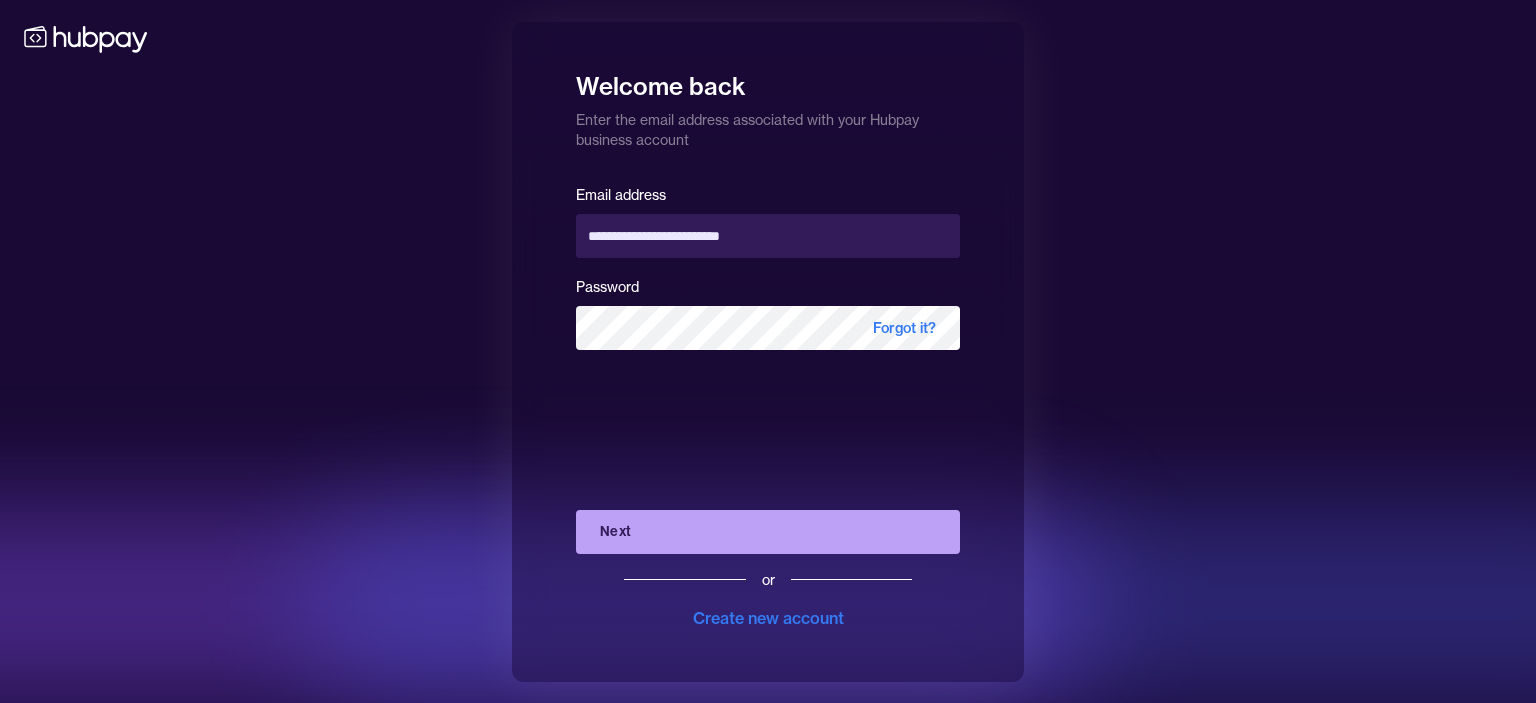 click on "Next" at bounding box center [768, 532] 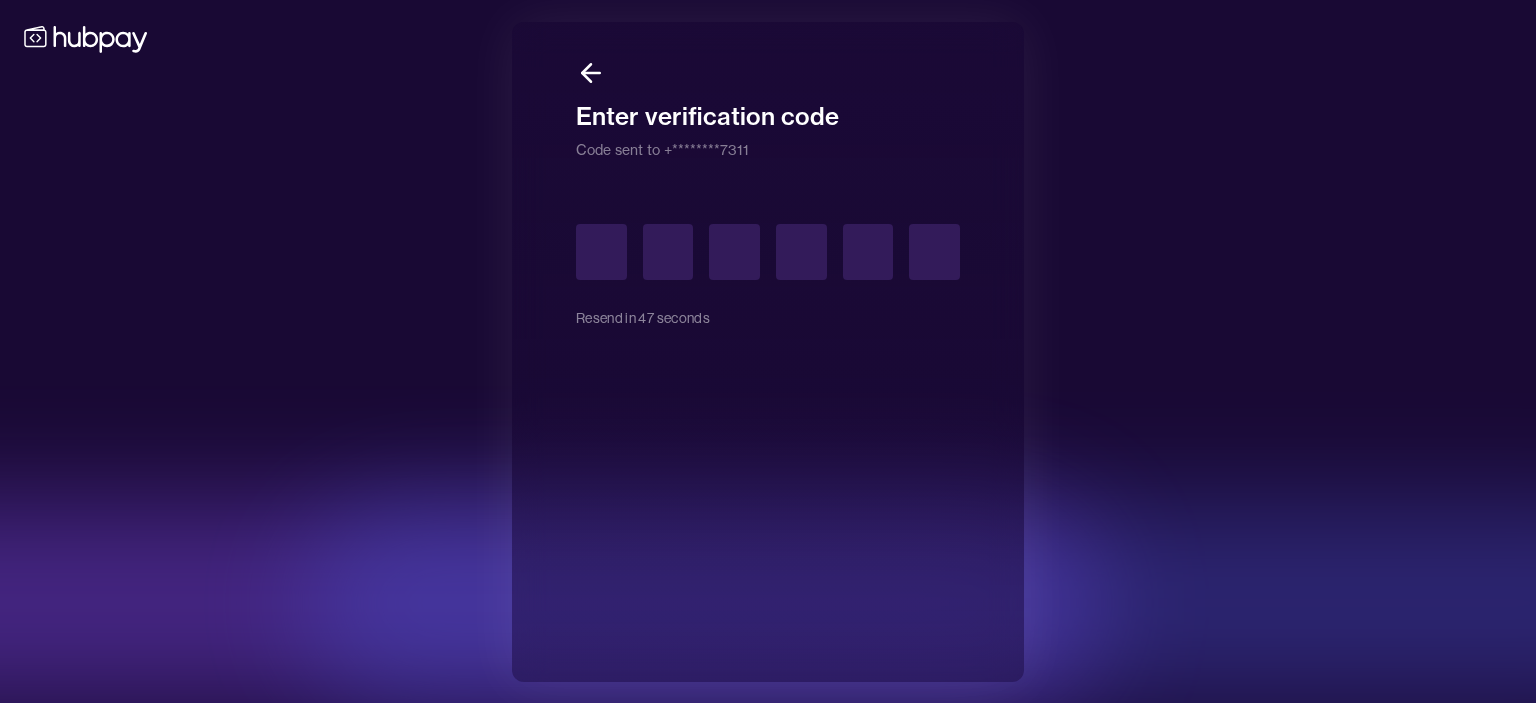 type on "*" 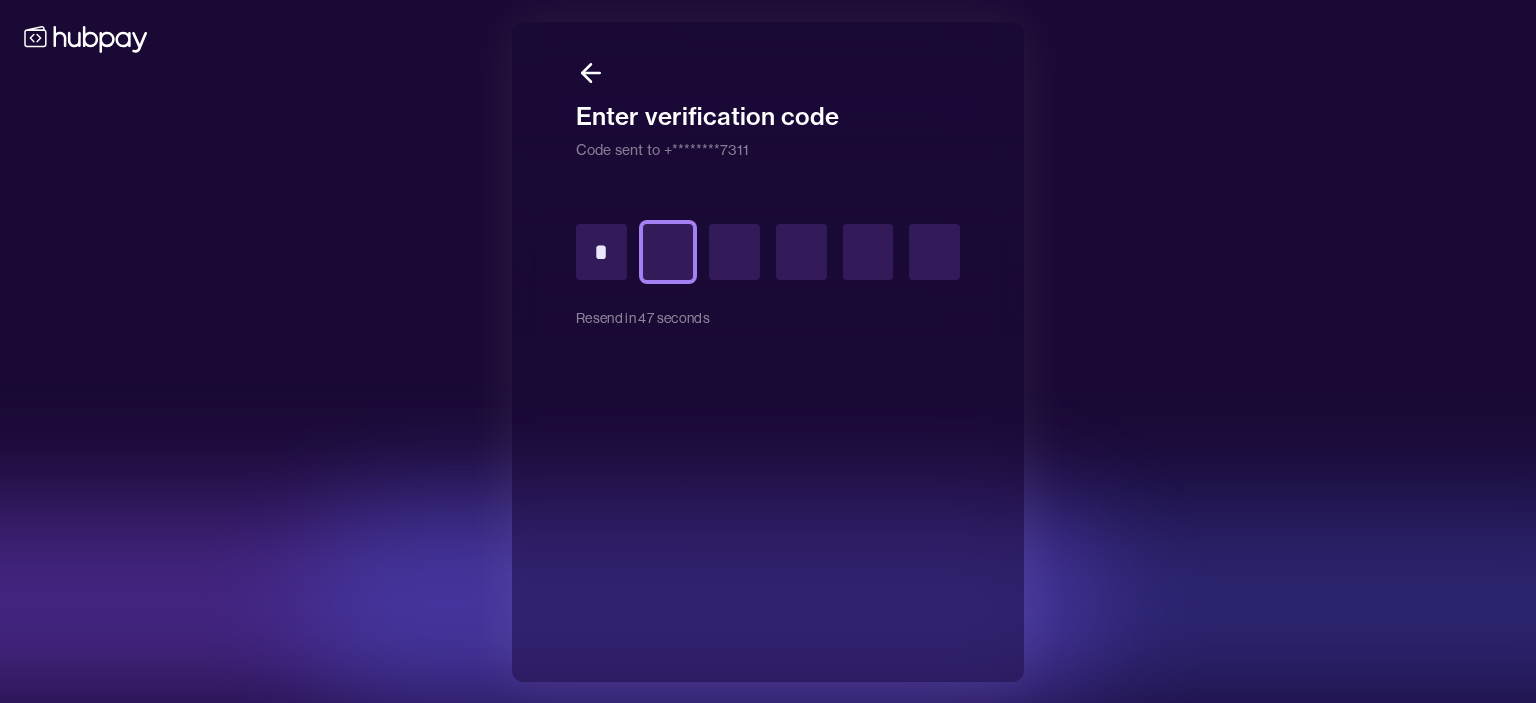 type on "*" 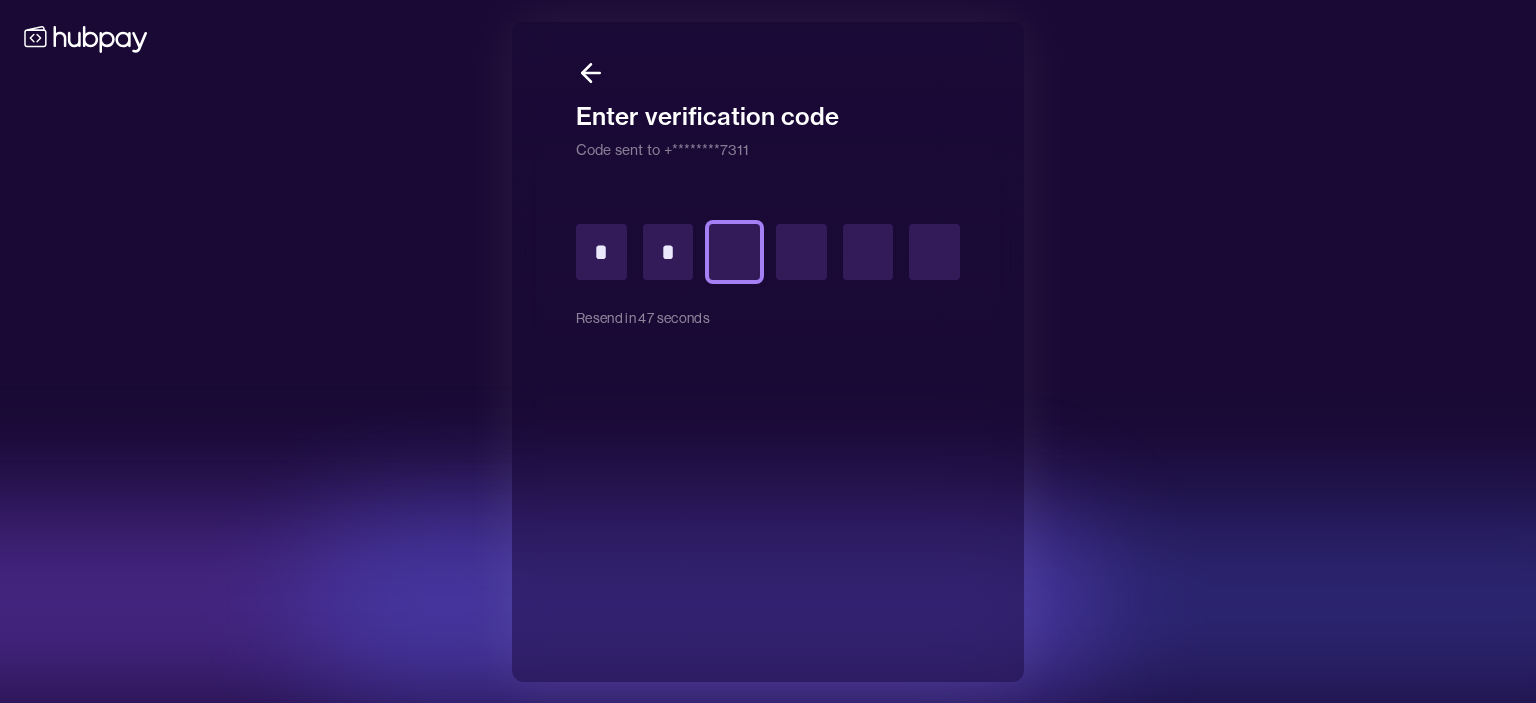 type on "*" 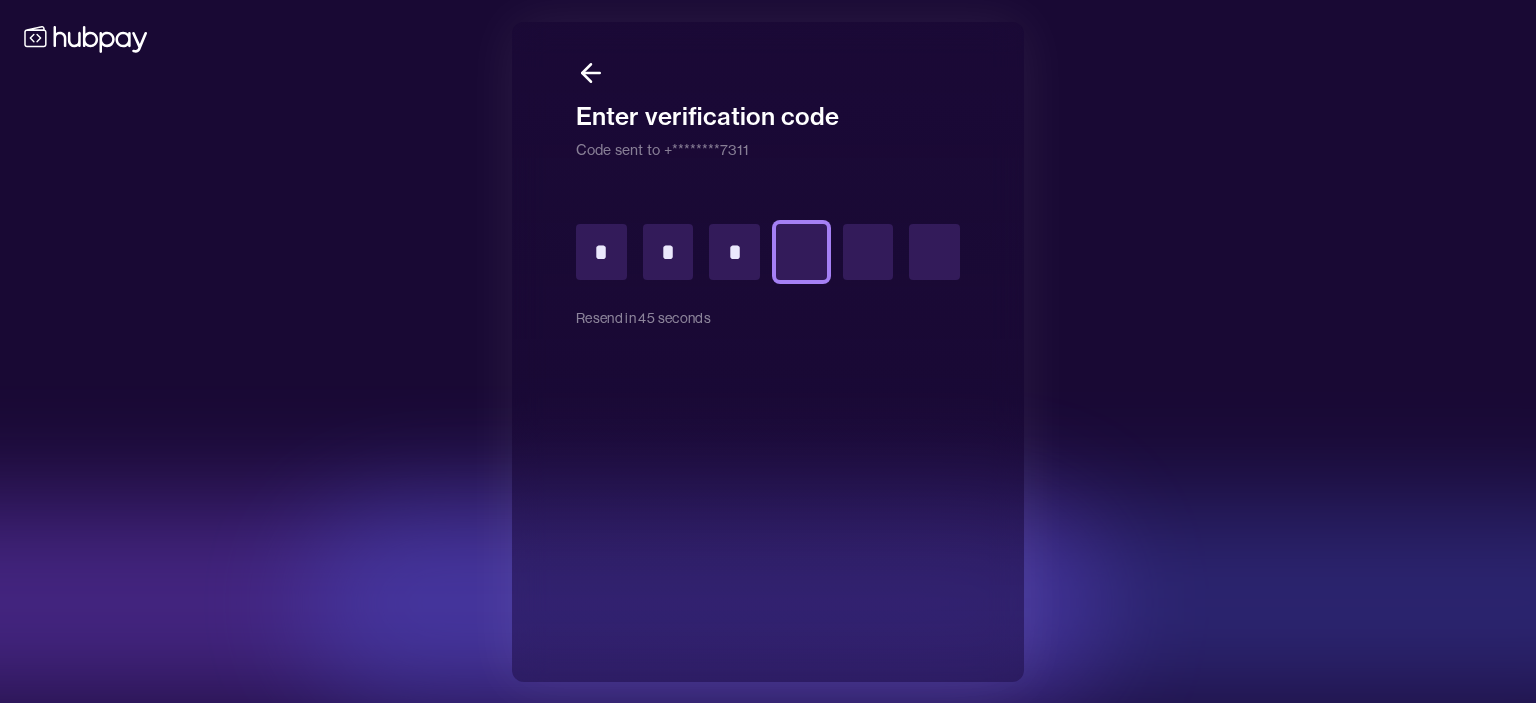type on "*" 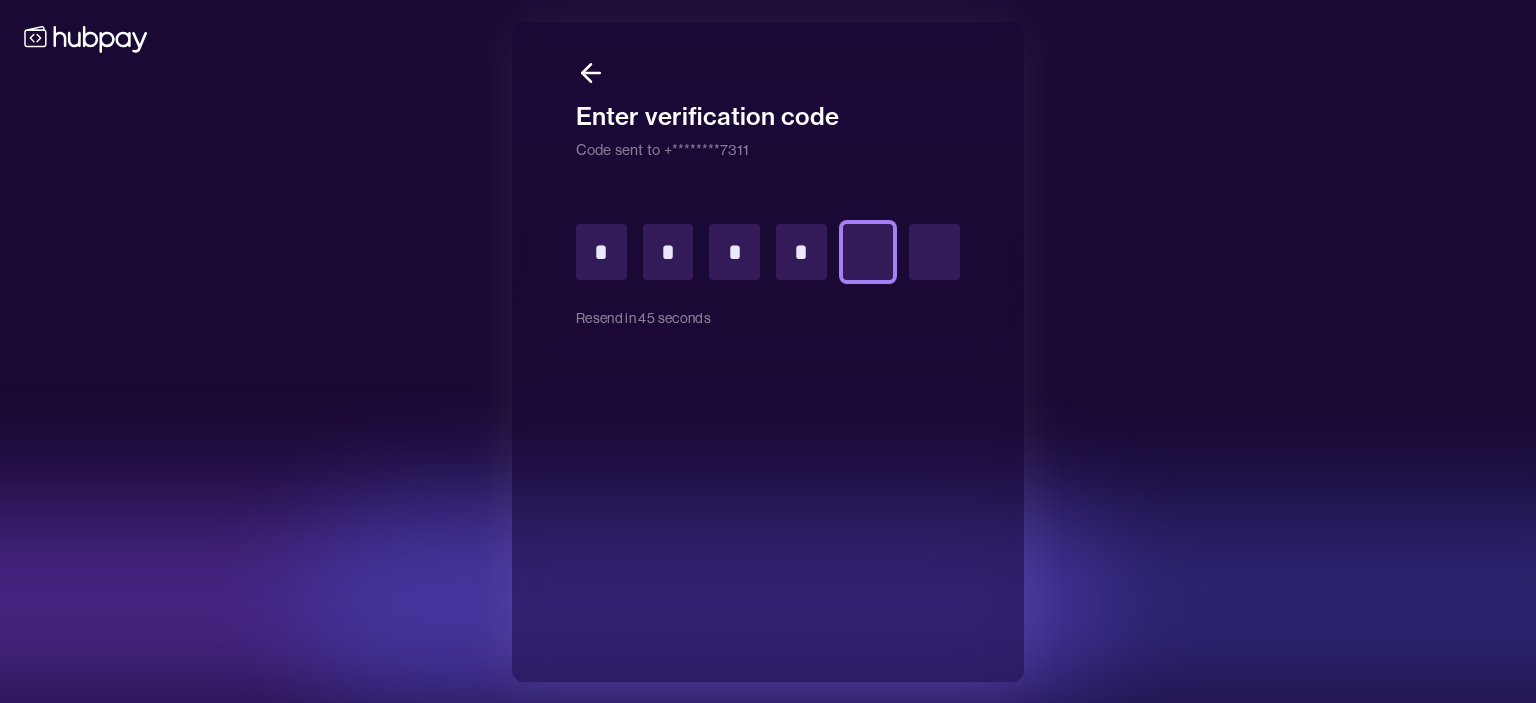 type on "*" 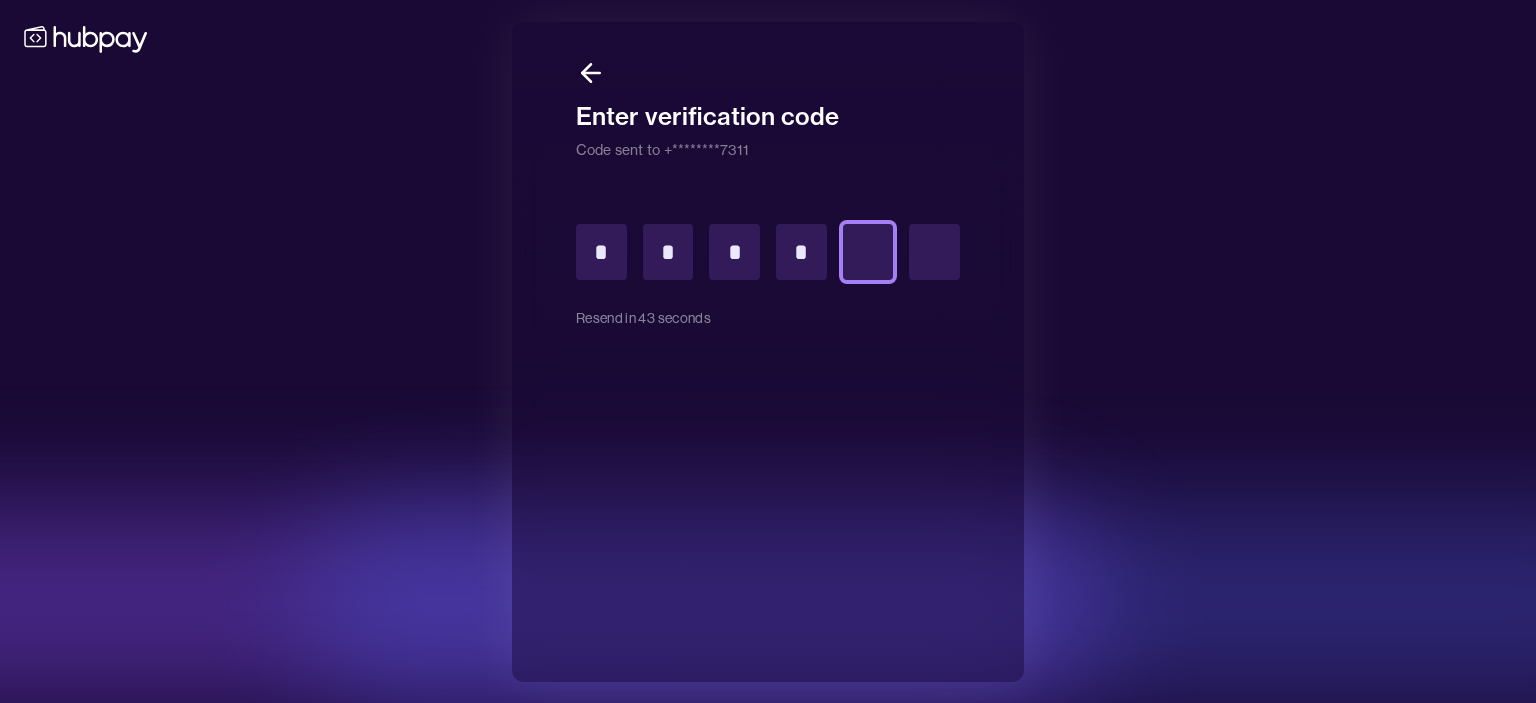 type on "*" 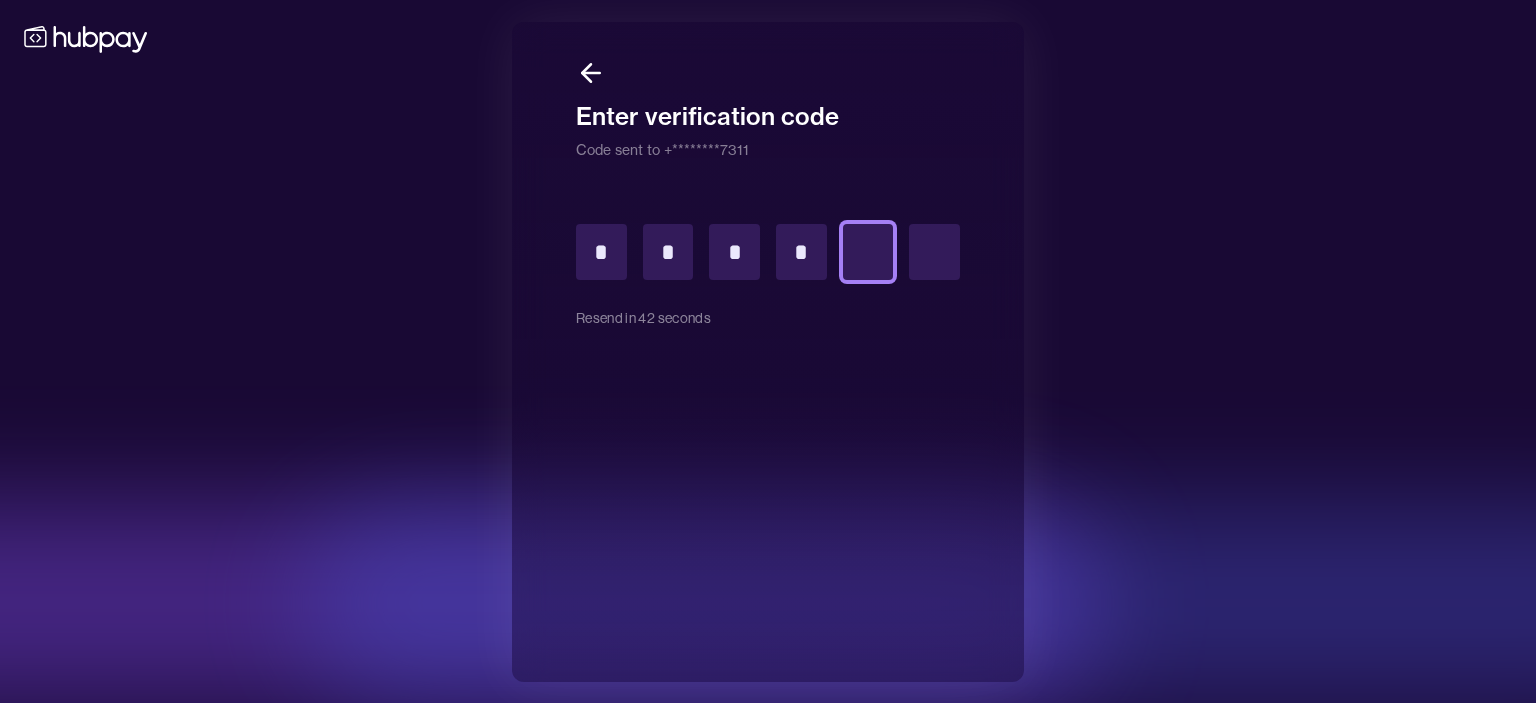 type on "*" 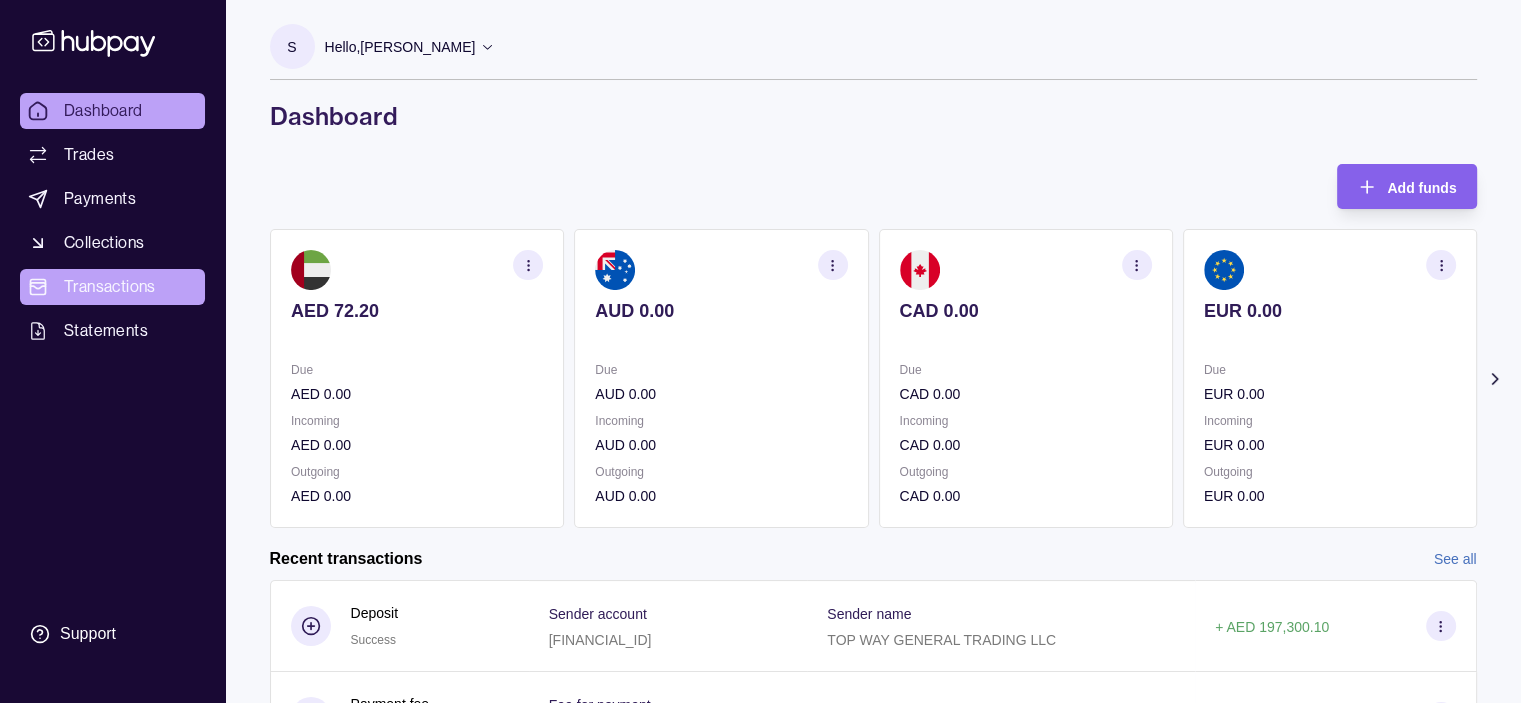 click on "Transactions" at bounding box center [110, 287] 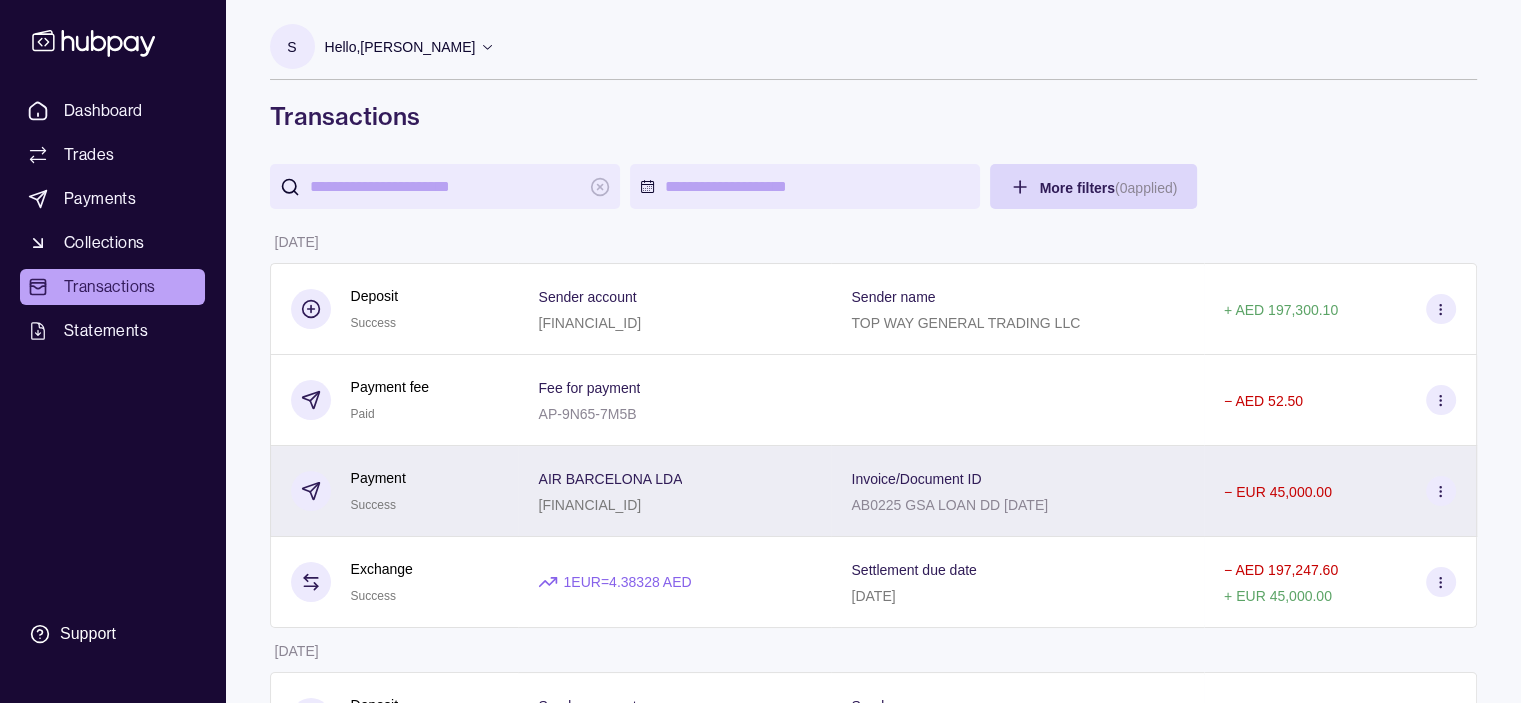 click on "[FINANCIAL_ID]" at bounding box center (610, 504) 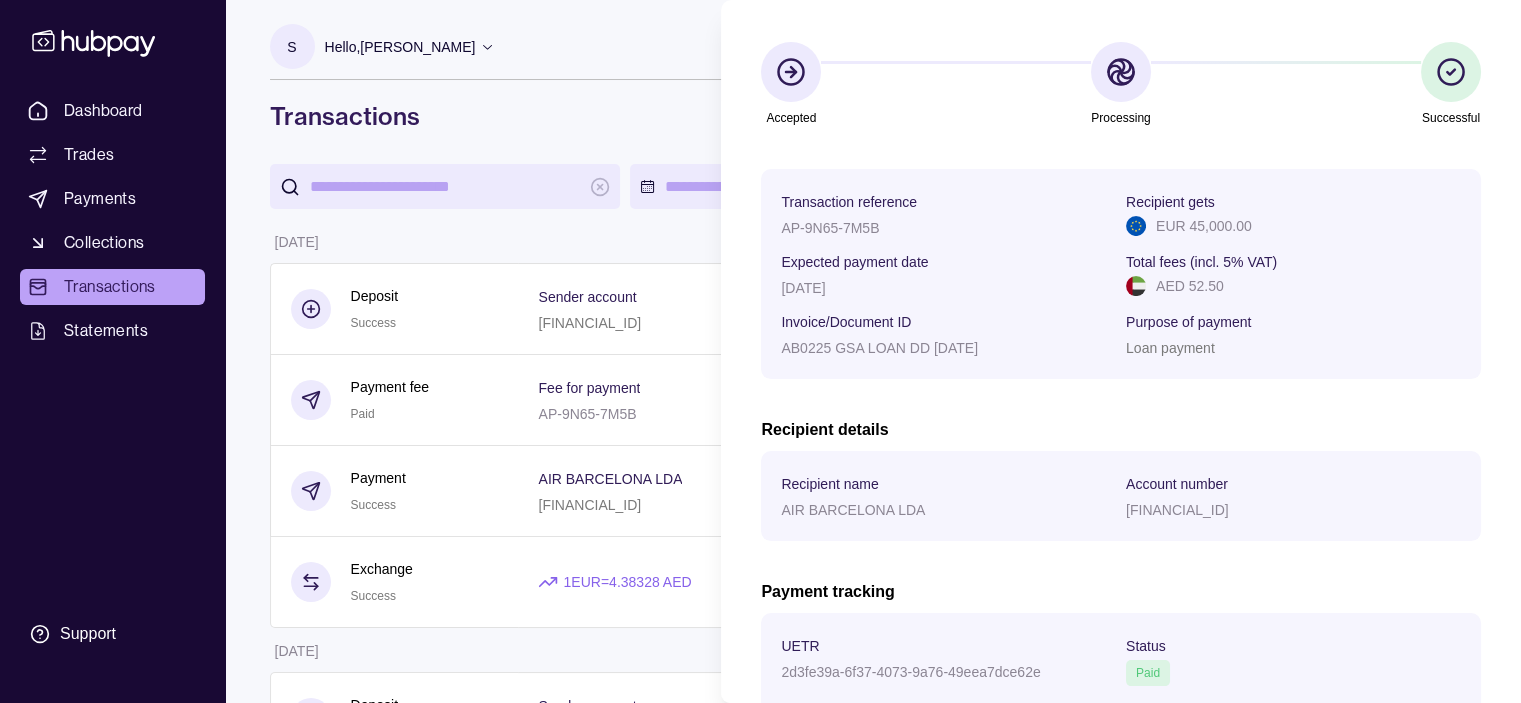 scroll, scrollTop: 0, scrollLeft: 0, axis: both 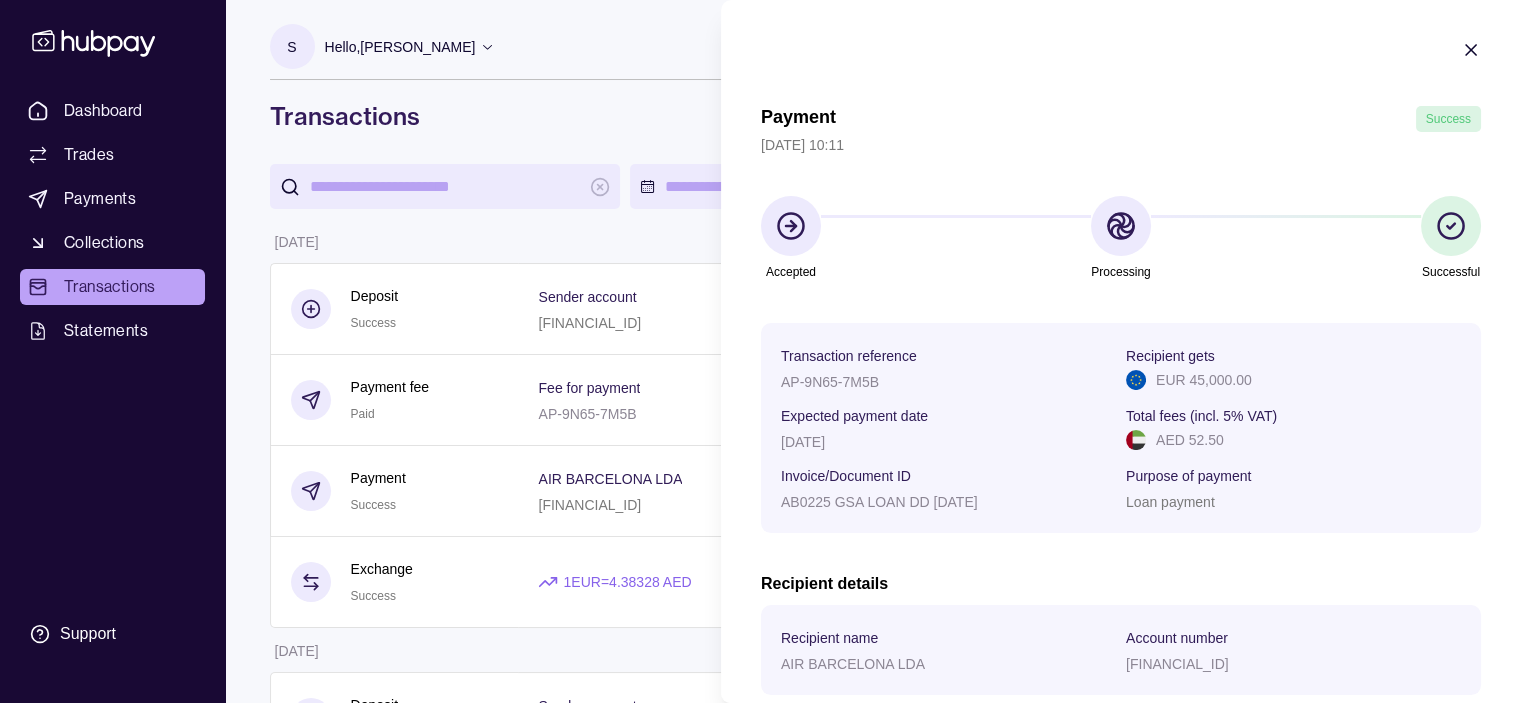 click 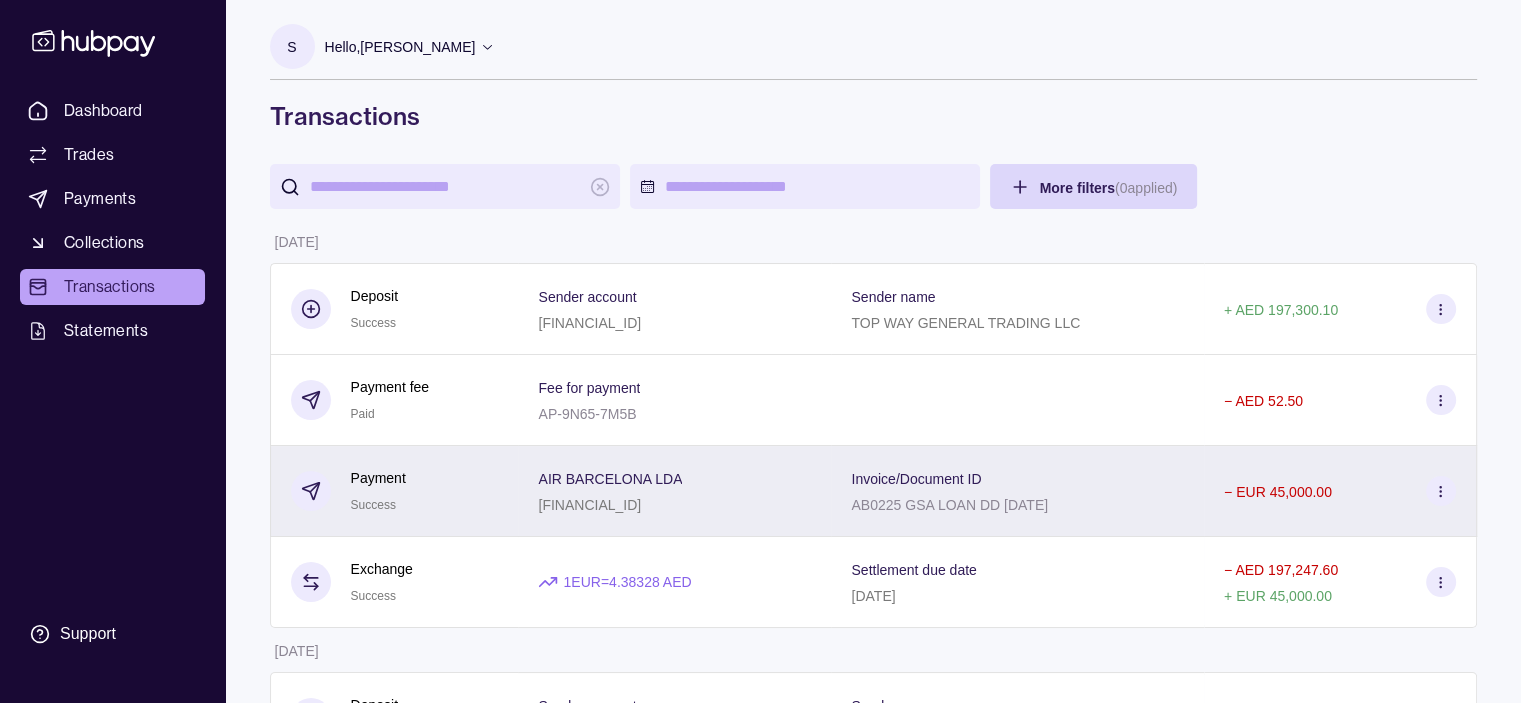 scroll, scrollTop: 100, scrollLeft: 0, axis: vertical 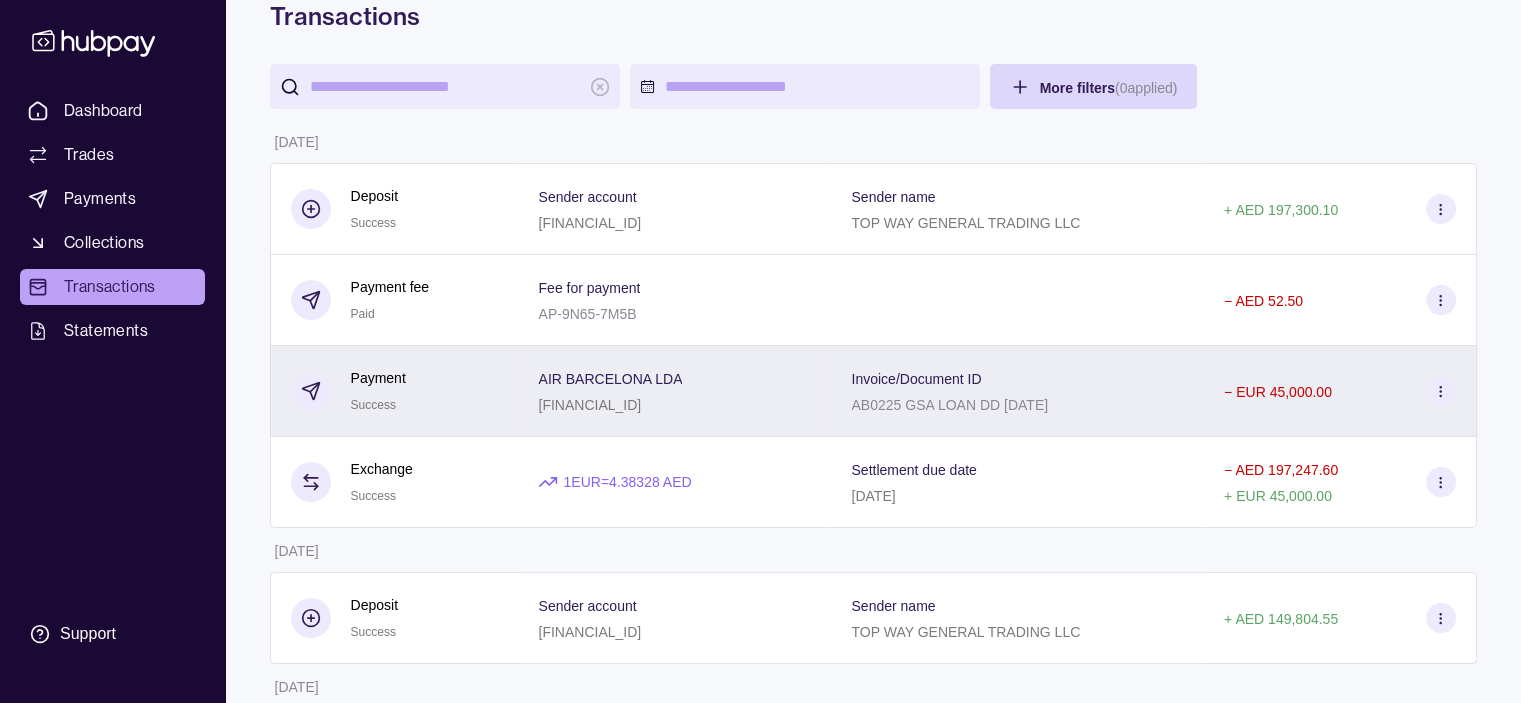 click on "Success" at bounding box center (373, 405) 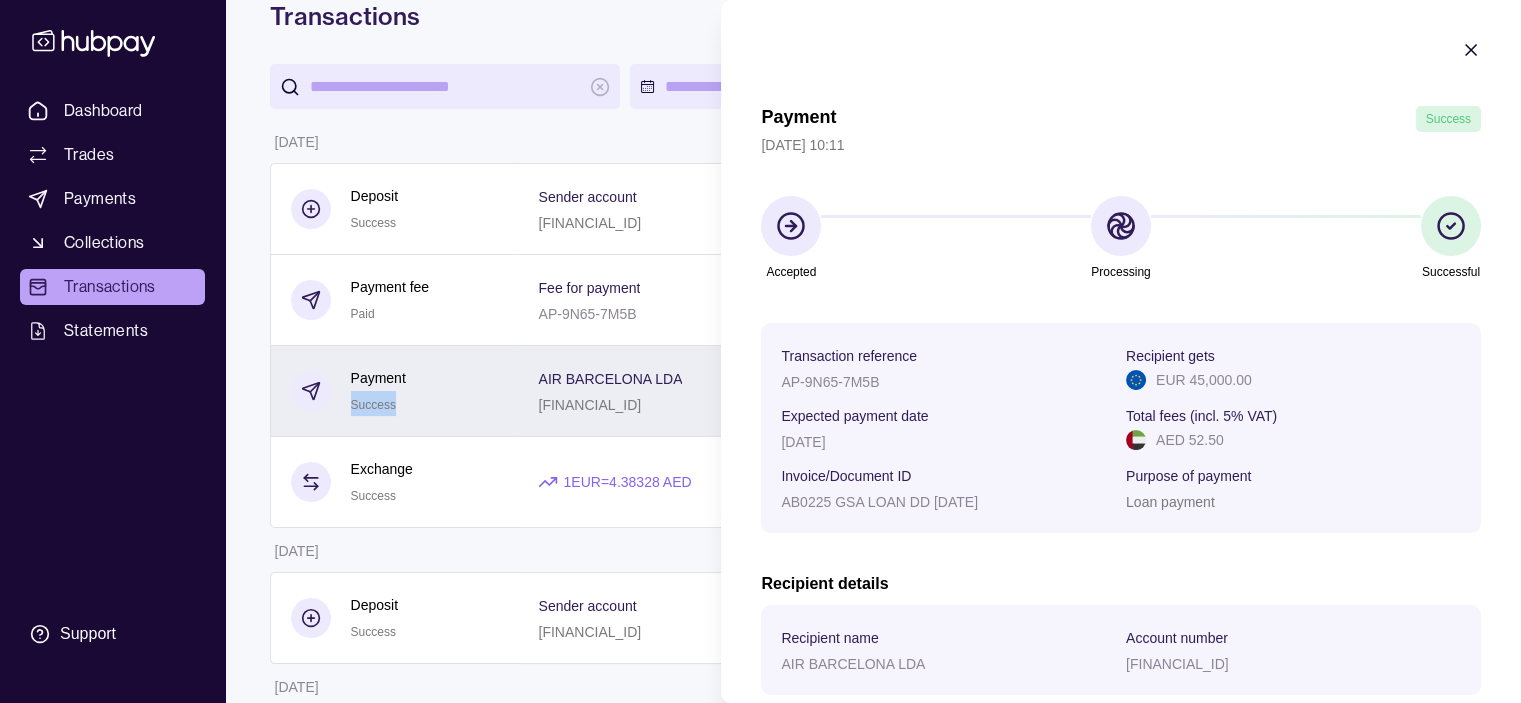 click on "Dashboard Trades Payments Collections Transactions Statements Support S Hello,  [PERSON_NAME] TOP WAY GENERAL TRADING LLC Account Terms and conditions Privacy policy Sign out Transactions More filters  ( 0  applied) Details Amount [DATE] Deposit Success Sender account [FINANCIAL_ID] Sender name TOP WAY GENERAL TRADING LLC +   AED 197,300.10 Payment fee Paid Fee for payment AP-9N65-7M5B −   AED 52.50 Payment Success AIR BARCELONA LDA [FINANCIAL_ID] Invoice/Document ID AB0225 GSA LOAN DD [DATE] −   EUR 45,000.00 Exchange Success 1  EUR  =  4.38328   AED Settlement due date [DATE] −   AED 197,247.60 +   EUR 45,000.00 [DATE] Deposit Success Sender account [FINANCIAL_ID] Sender name TOP WAY GENERAL TRADING LLC +   AED 149,804.55 [DATE] Payment fee Paid Fee for payment AP-9BA1-IZCK −   AED 52.50 Payment Success AIR BARCELONA LDA [FINANCIAL_ID] Invoice/Document ID AB0625 GSA LOAN DD [DATE] −   EUR 35,000.00 Exchange Success 1  EUR  =" at bounding box center [760, 1119] 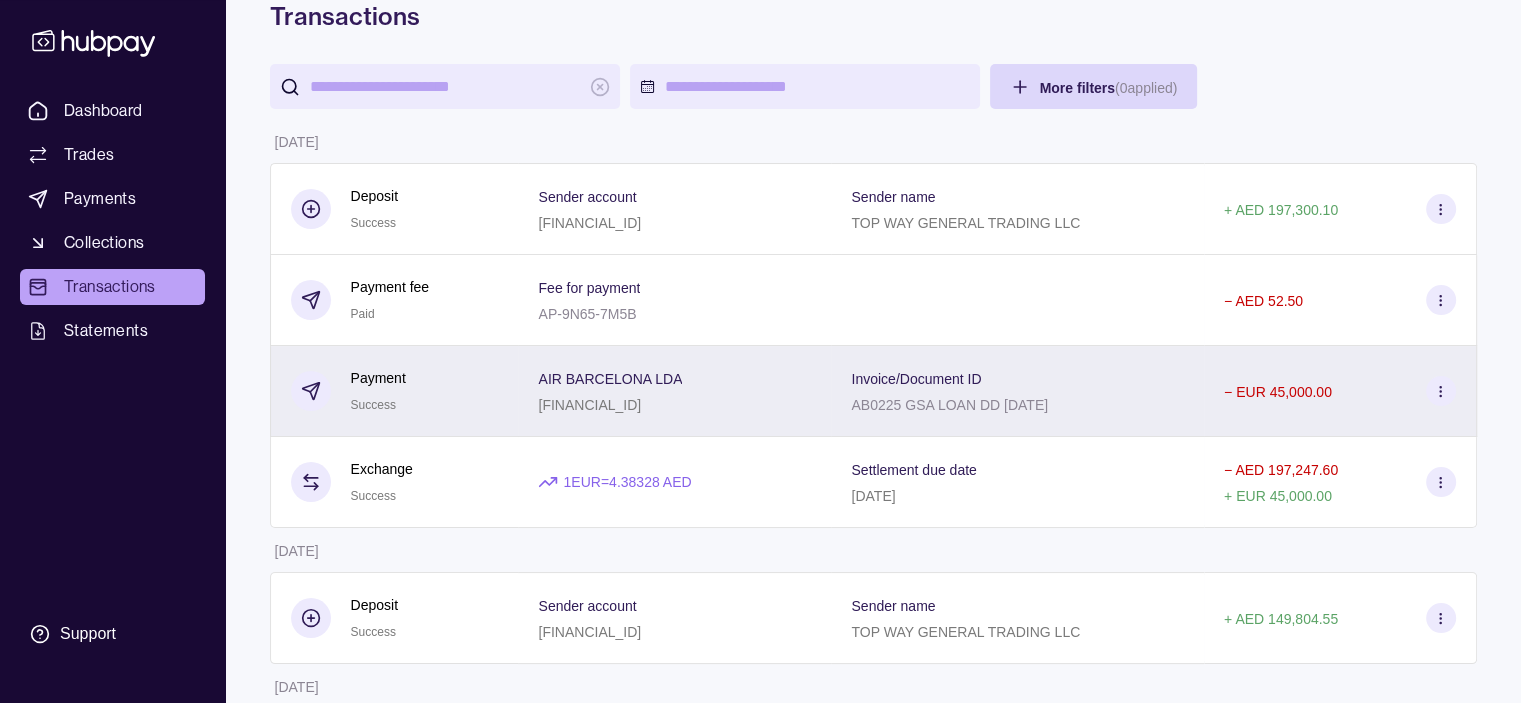 click on "[FINANCIAL_ID]" at bounding box center (589, 405) 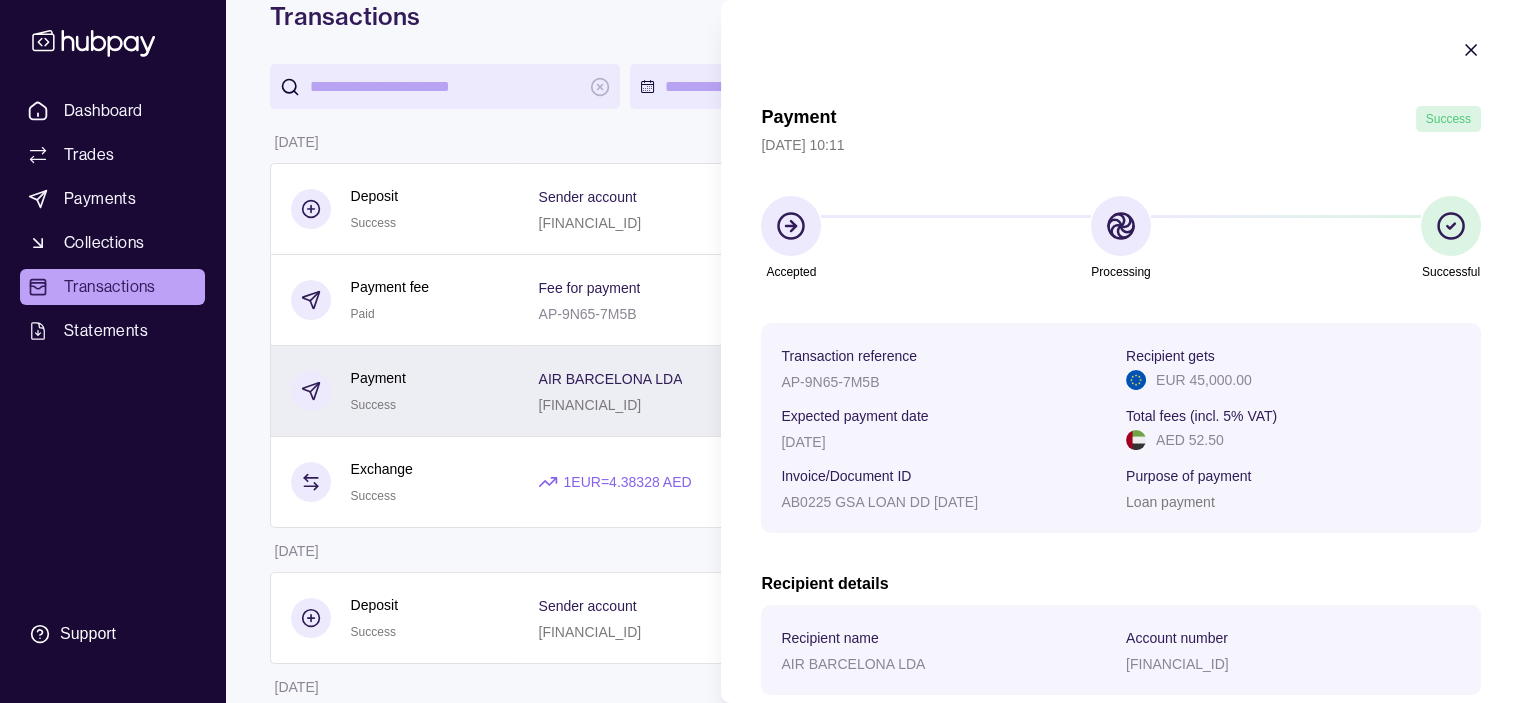 click on "Dashboard Trades Payments Collections Transactions Statements Support S Hello,  [PERSON_NAME] TOP WAY GENERAL TRADING LLC Account Terms and conditions Privacy policy Sign out Transactions More filters  ( 0  applied) Details Amount [DATE] Deposit Success Sender account [FINANCIAL_ID] Sender name TOP WAY GENERAL TRADING LLC +   AED 197,300.10 Payment fee Paid Fee for payment AP-9N65-7M5B −   AED 52.50 Payment Success AIR BARCELONA LDA [FINANCIAL_ID] Invoice/Document ID AB0225 GSA LOAN DD [DATE] −   EUR 45,000.00 Exchange Success 1  EUR  =  4.38328   AED Settlement due date [DATE] −   AED 197,247.60 +   EUR 45,000.00 [DATE] Deposit Success Sender account [FINANCIAL_ID] Sender name TOP WAY GENERAL TRADING LLC +   AED 149,804.55 [DATE] Payment fee Paid Fee for payment AP-9BA1-IZCK −   AED 52.50 Payment Success AIR BARCELONA LDA [FINANCIAL_ID] Invoice/Document ID AB0625 GSA LOAN DD [DATE] −   EUR 35,000.00 Exchange Success 1  EUR  =" at bounding box center [760, 1119] 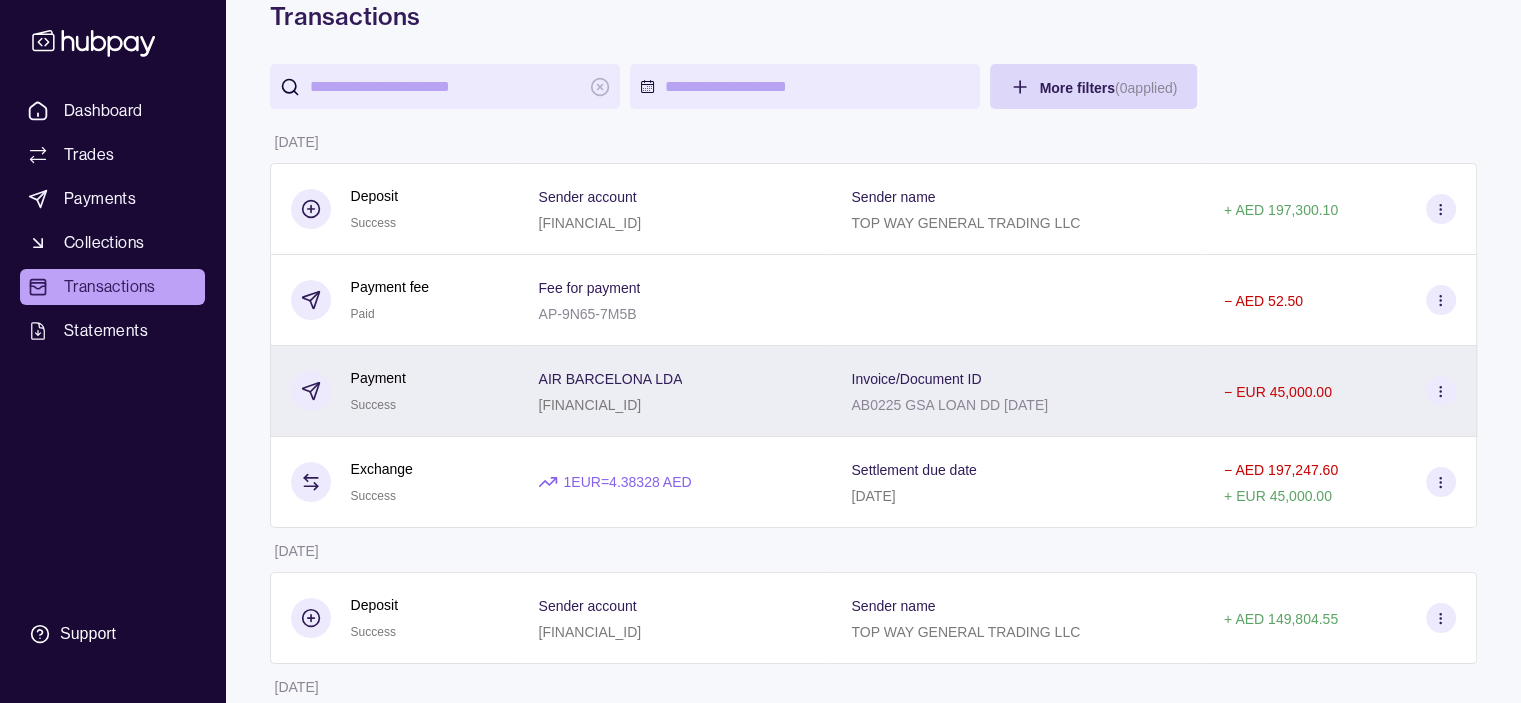 click on "AIR BARCELONA LDA" at bounding box center [610, 378] 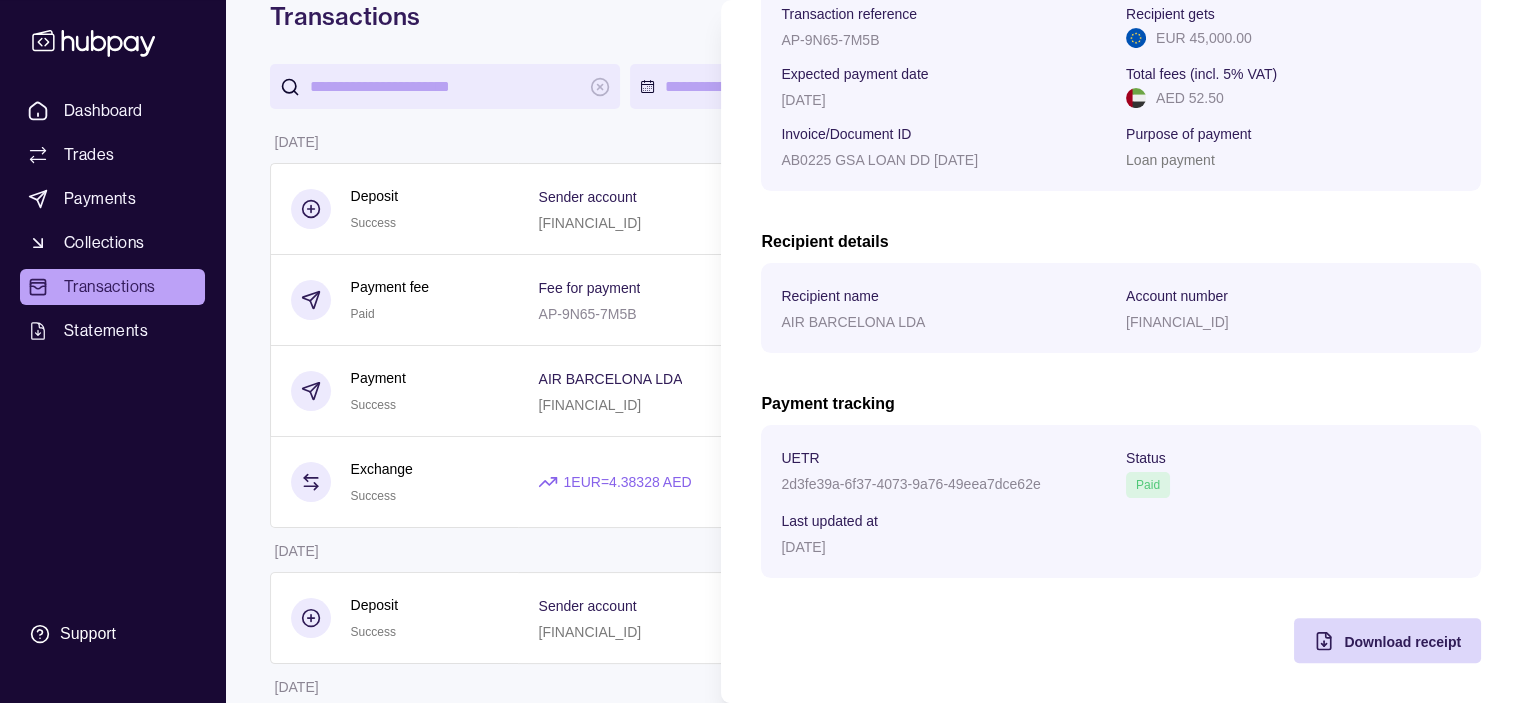 scroll, scrollTop: 346, scrollLeft: 0, axis: vertical 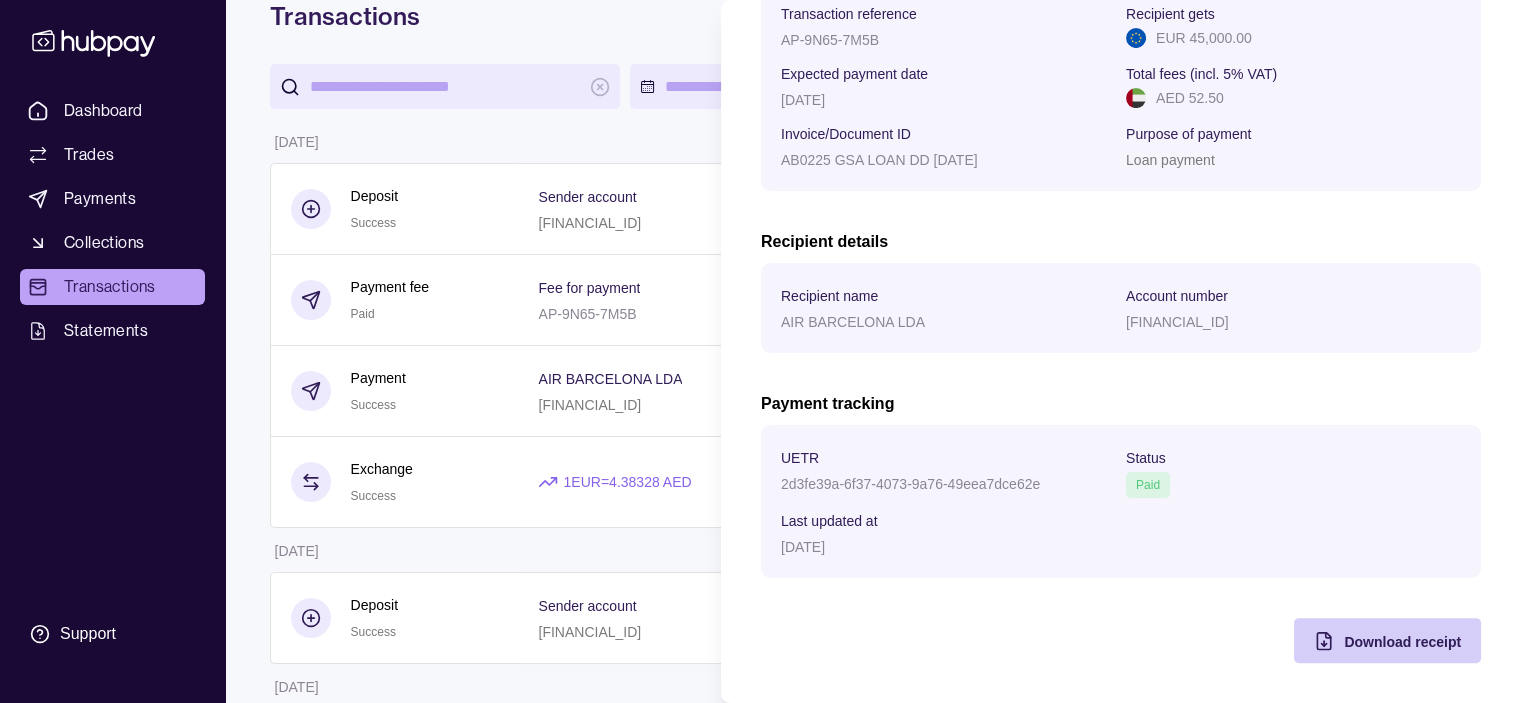 click on "Download receipt" at bounding box center [1402, 642] 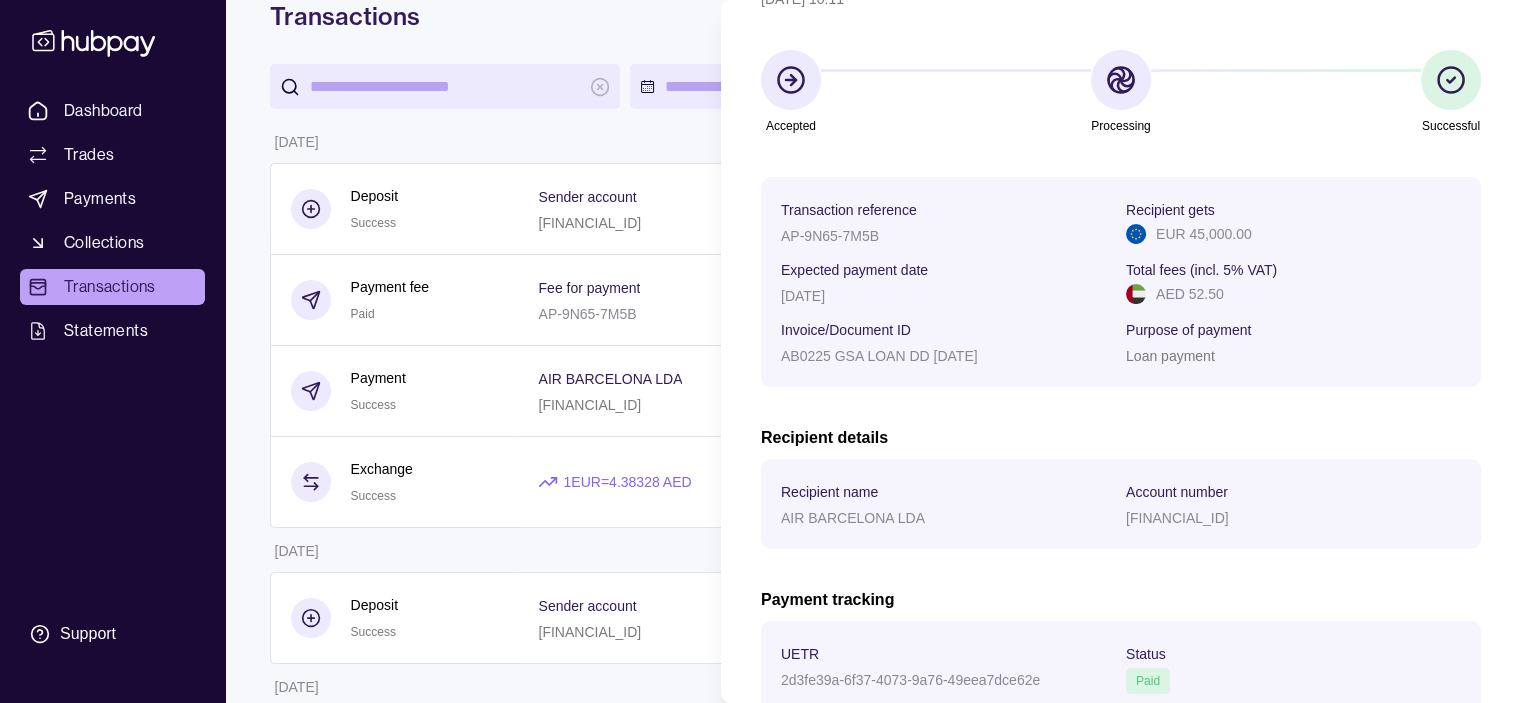 scroll, scrollTop: 0, scrollLeft: 0, axis: both 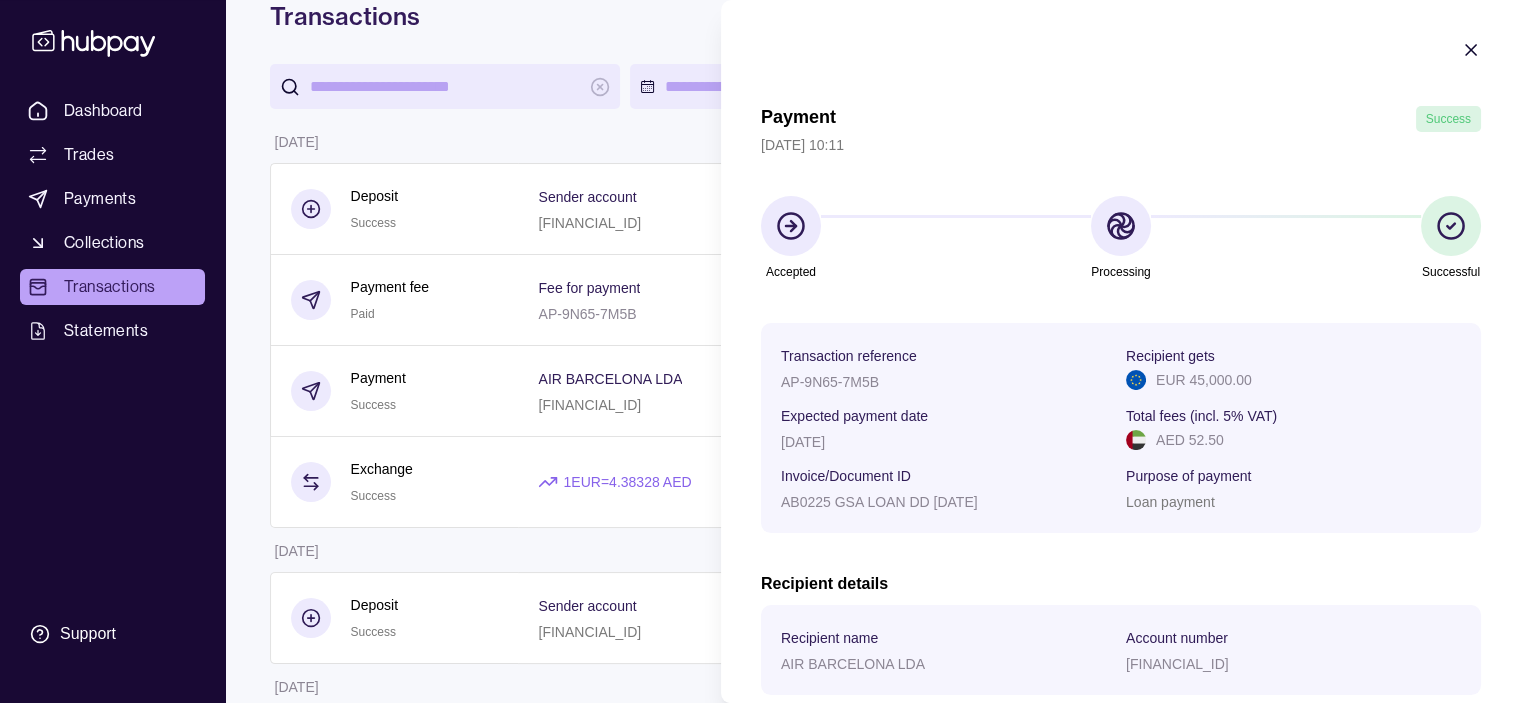 click 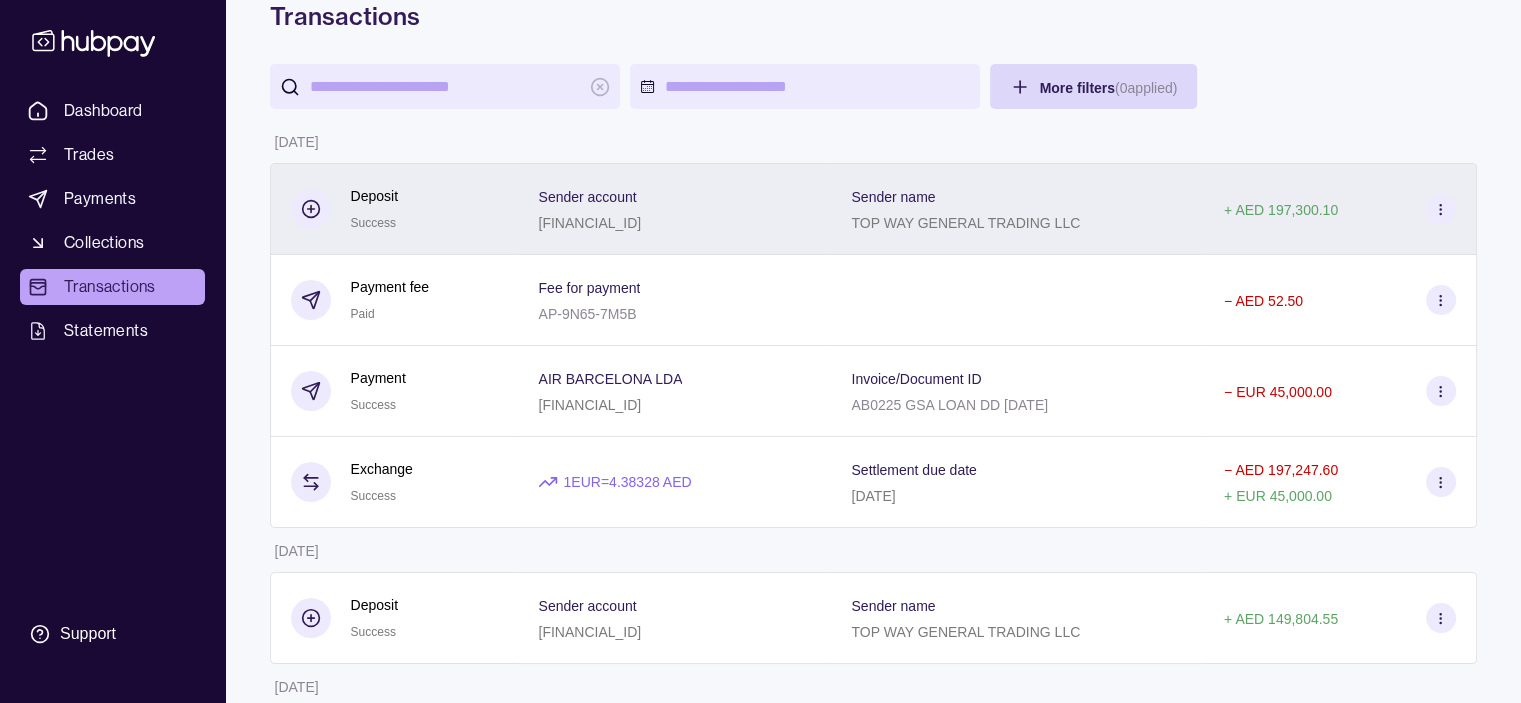 click on "[FINANCIAL_ID]" at bounding box center [589, 223] 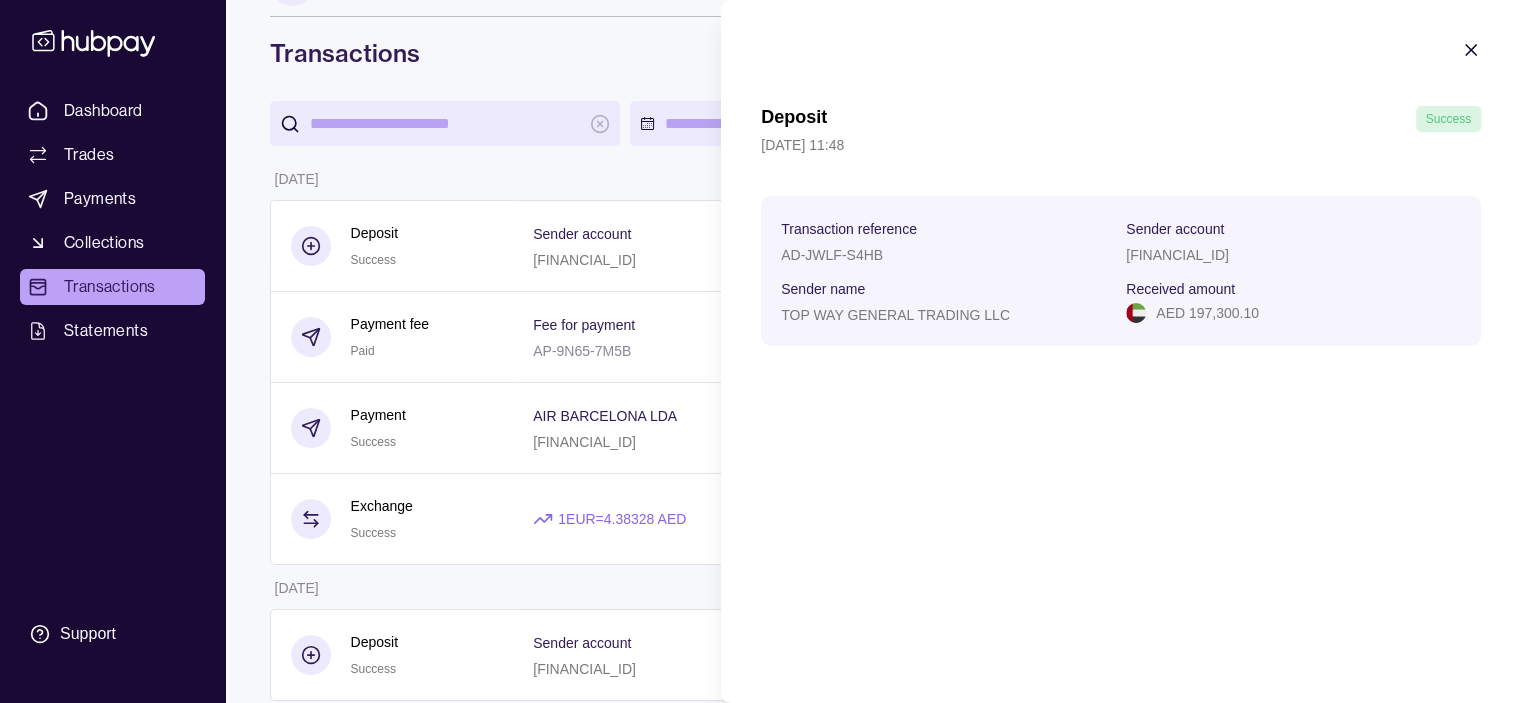 scroll, scrollTop: 49, scrollLeft: 0, axis: vertical 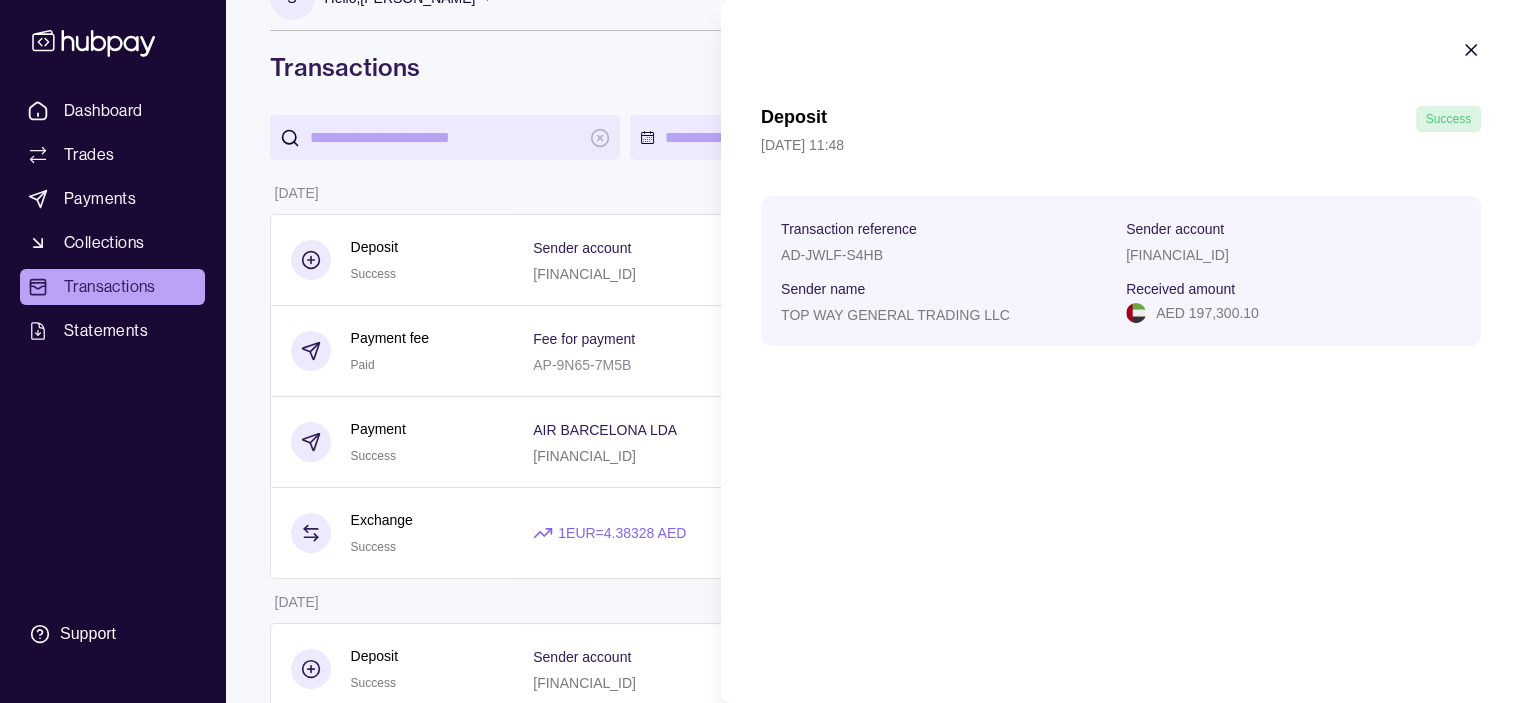 click 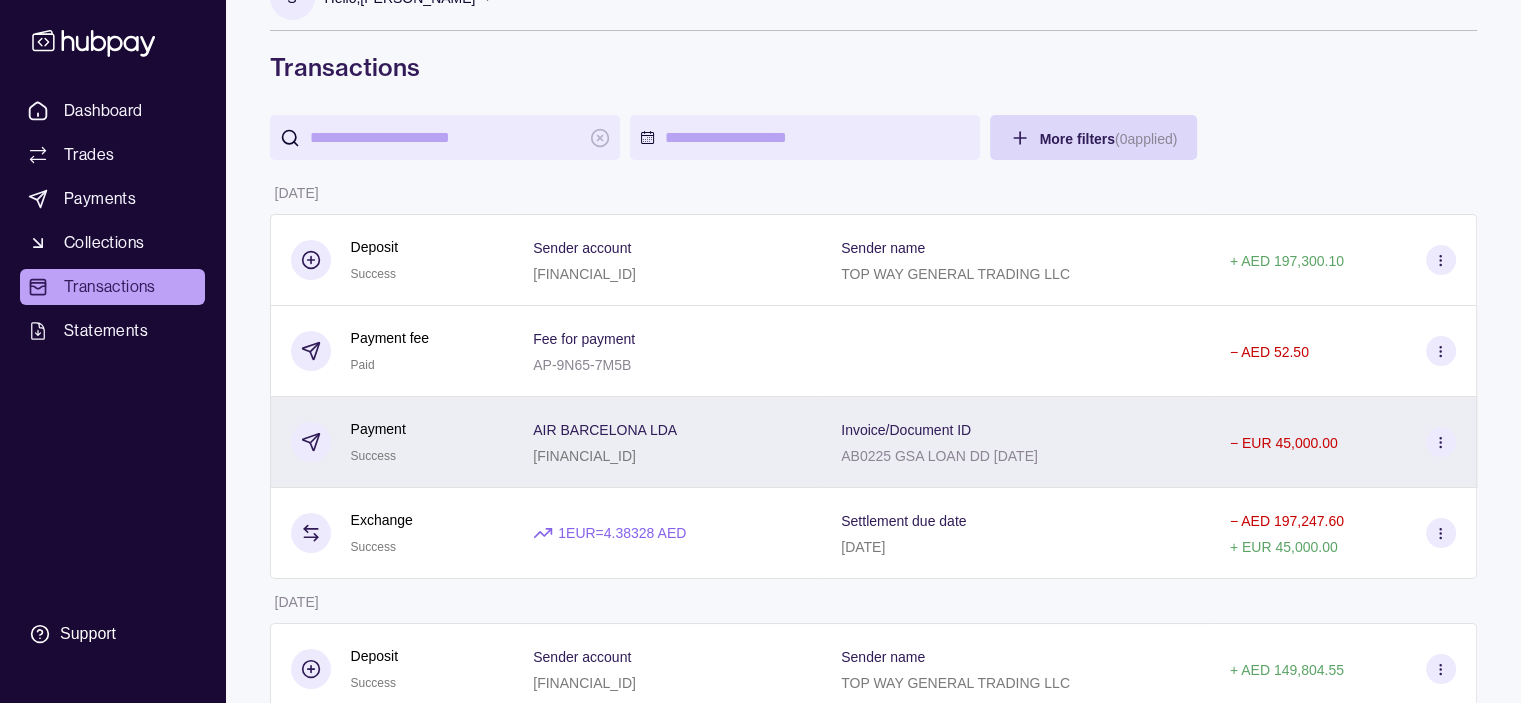 click on "Success" at bounding box center [373, 456] 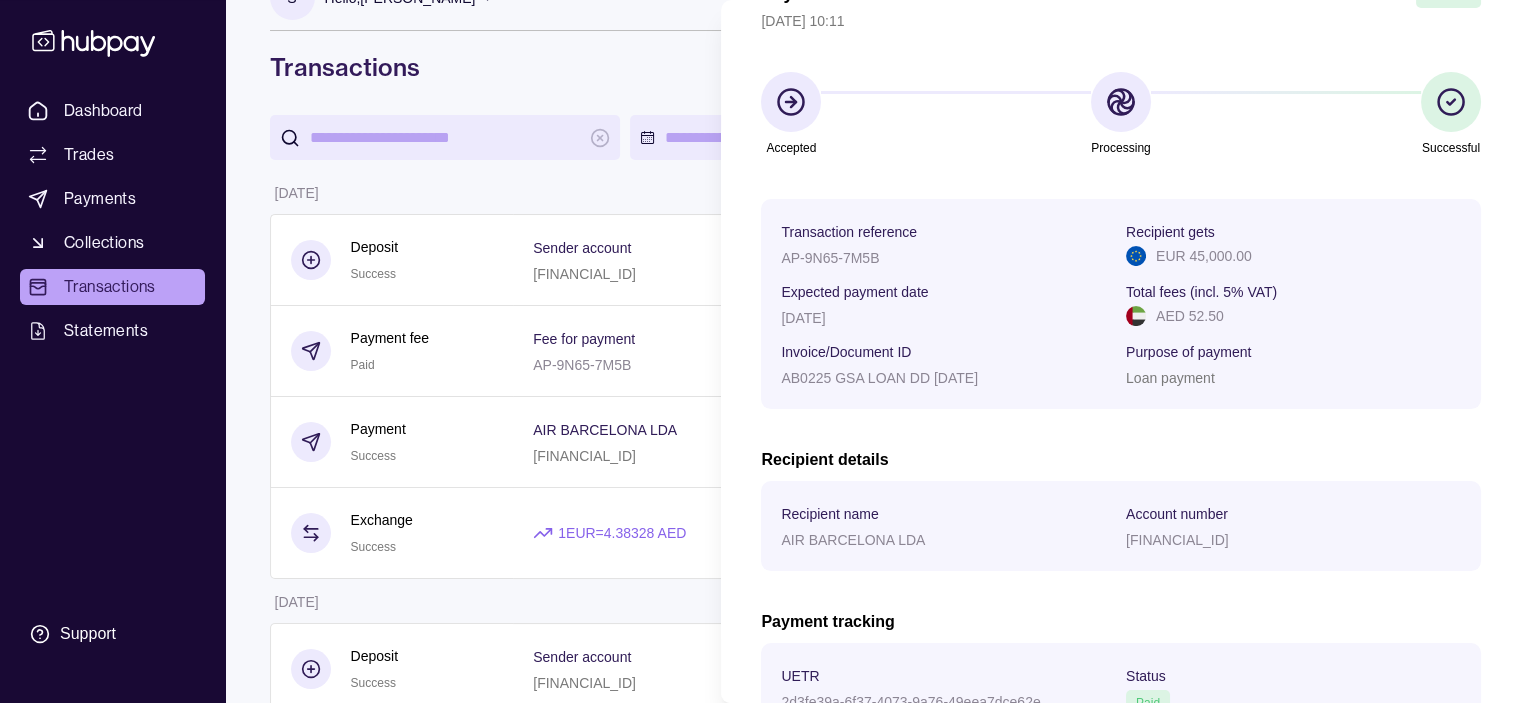 scroll, scrollTop: 0, scrollLeft: 0, axis: both 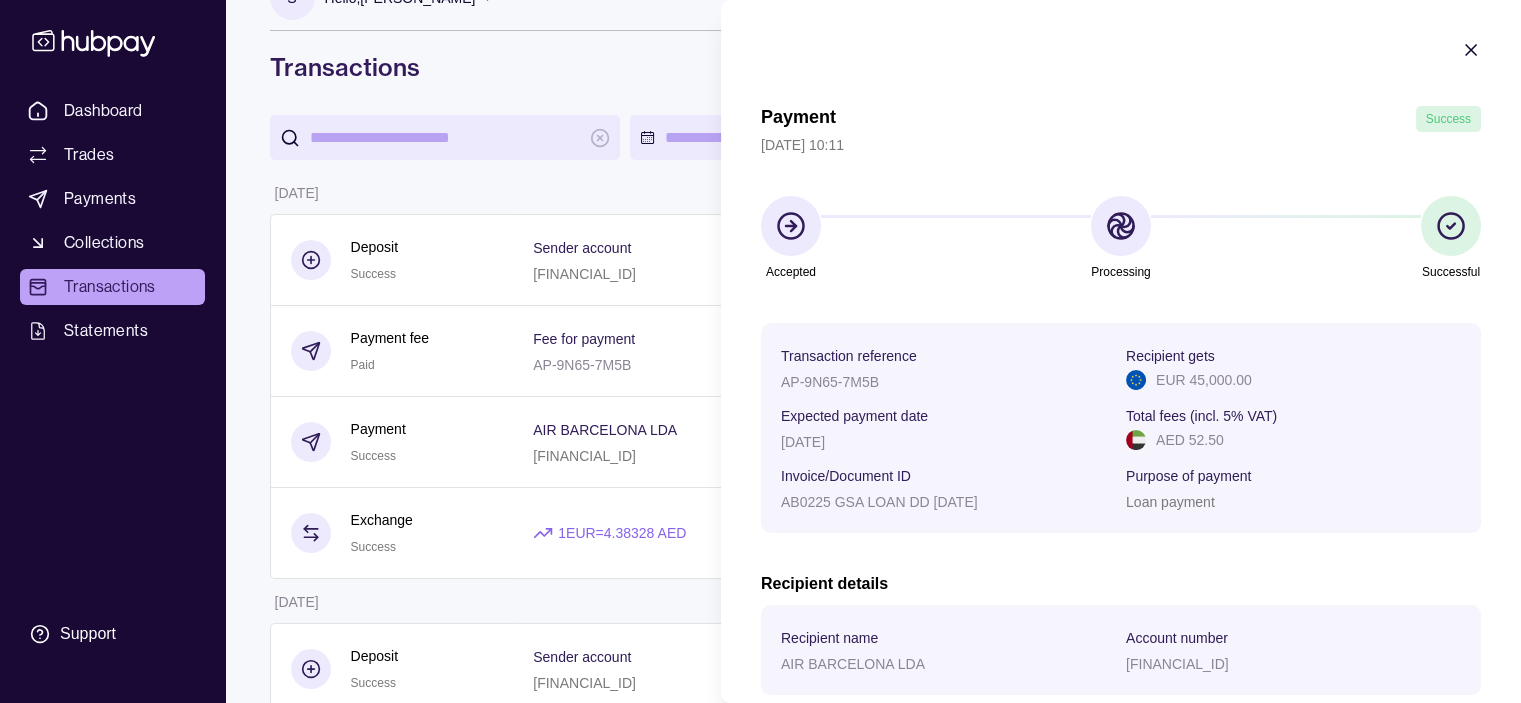 click 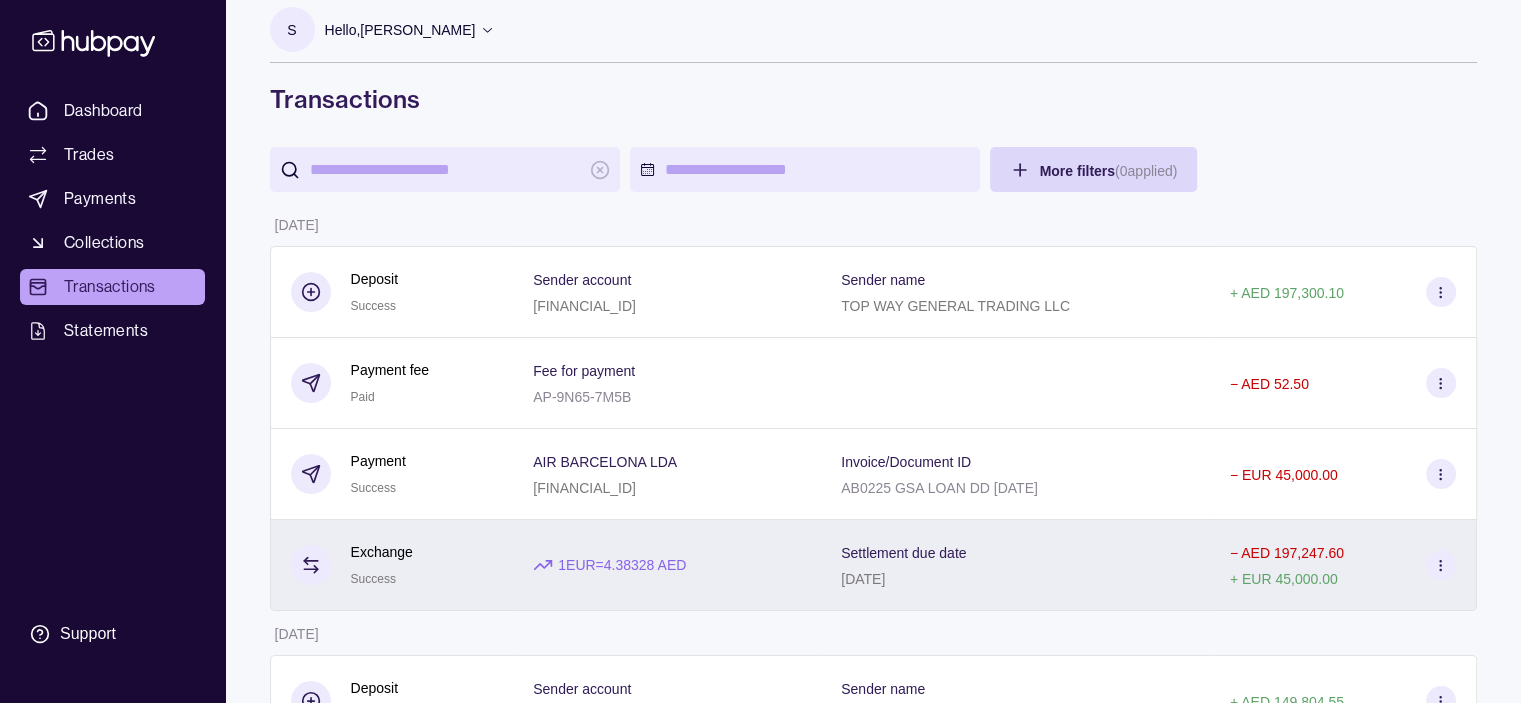 scroll, scrollTop: 0, scrollLeft: 0, axis: both 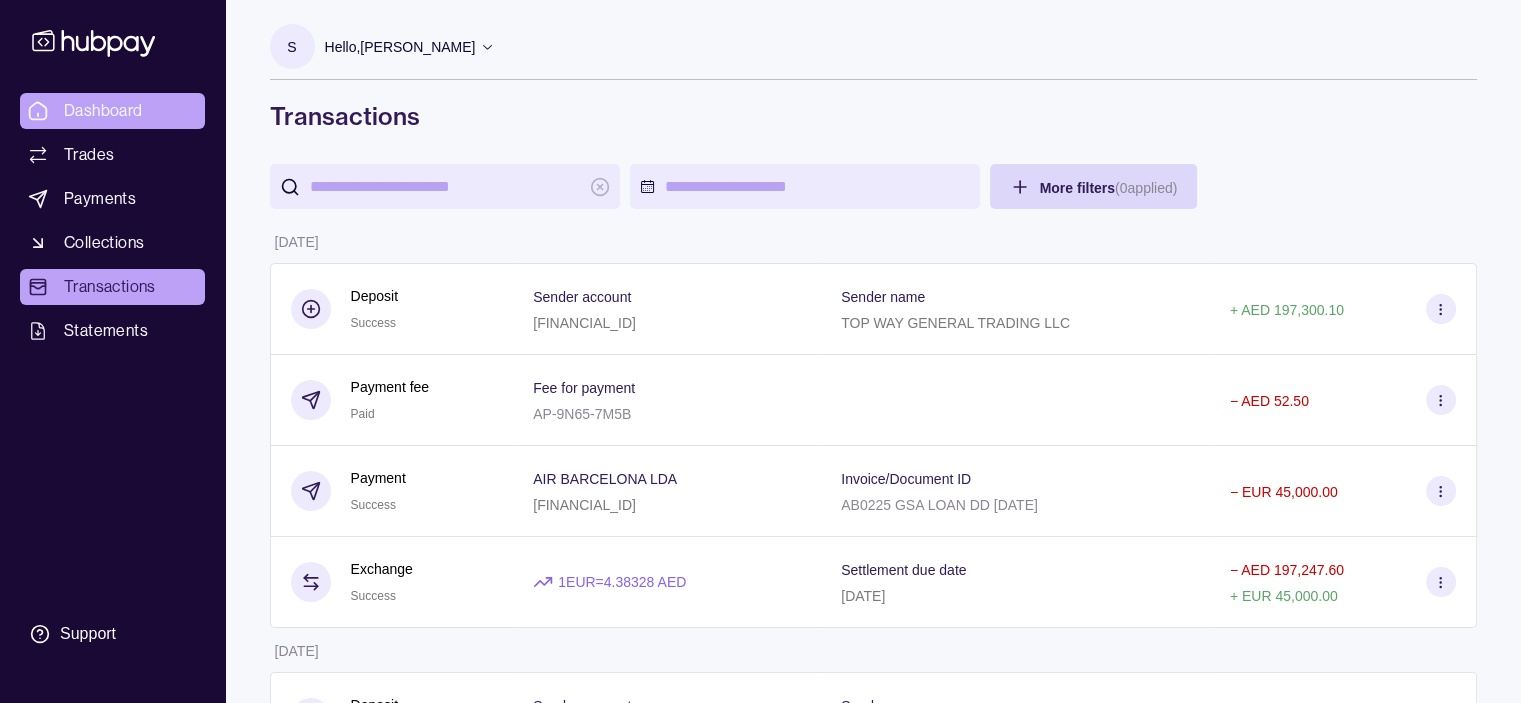 click on "Dashboard" at bounding box center [103, 111] 